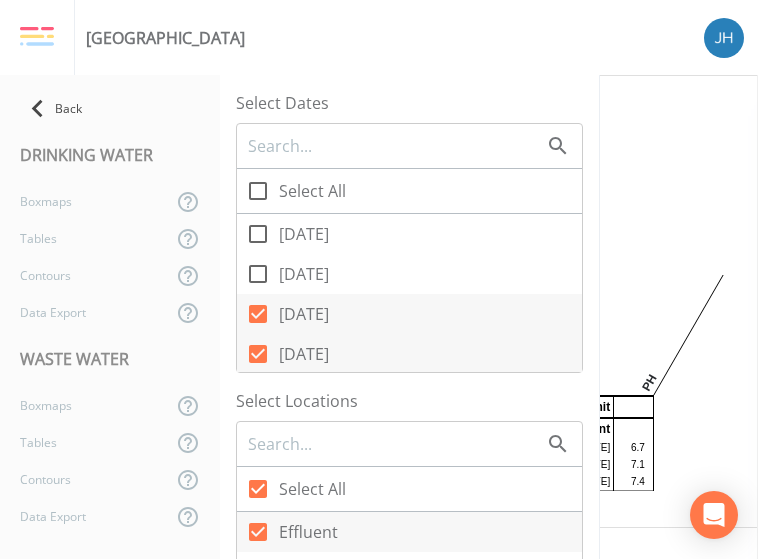 scroll, scrollTop: 0, scrollLeft: 0, axis: both 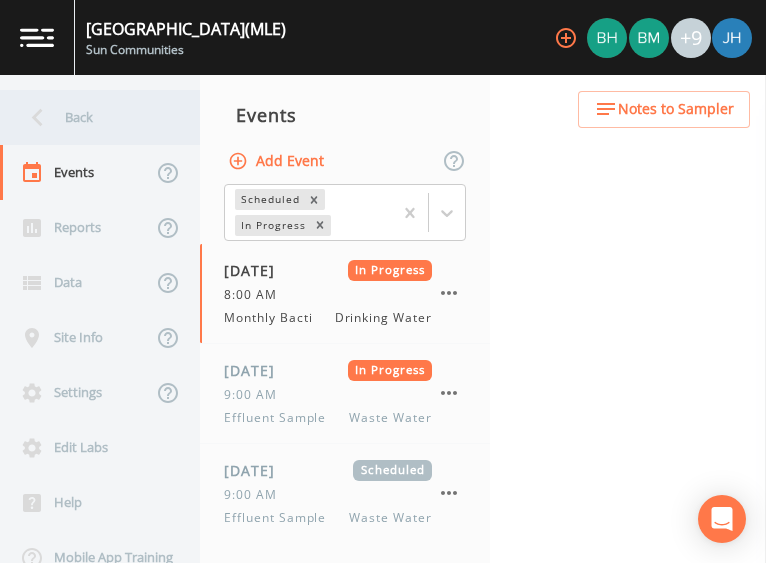 click on "Back" at bounding box center (90, 117) 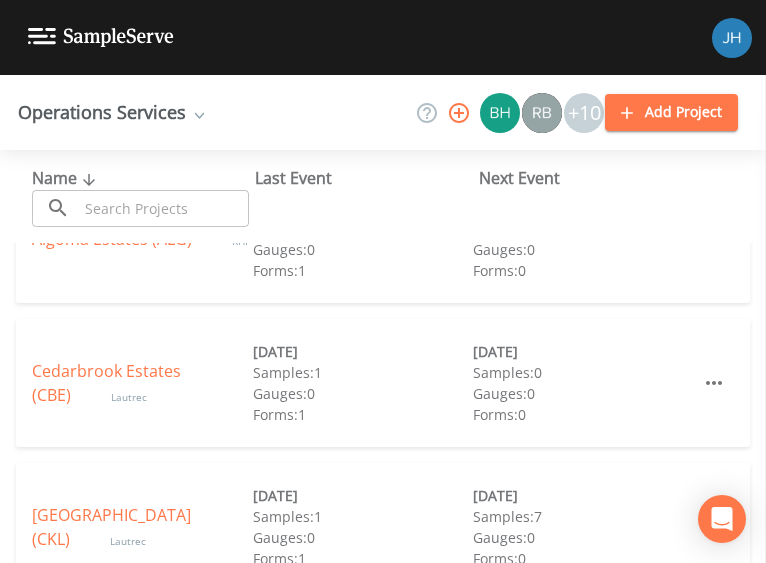 scroll, scrollTop: 100, scrollLeft: 0, axis: vertical 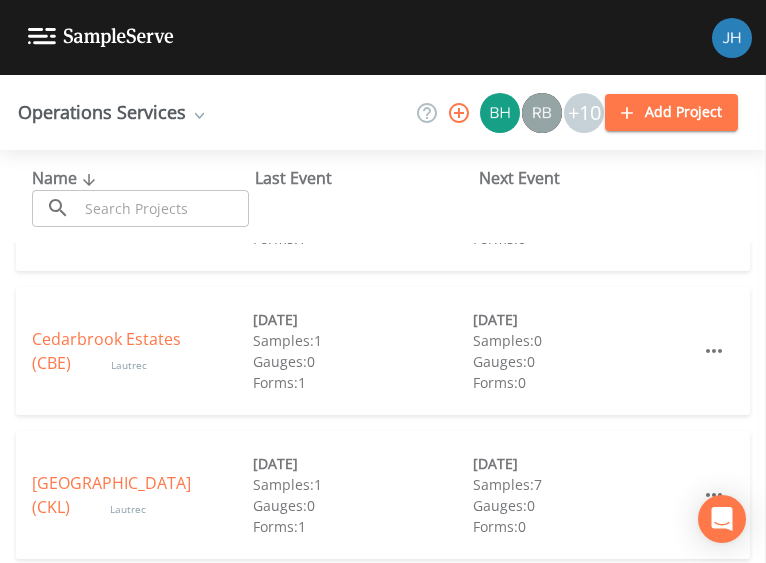 click on "Cedarbrook Estates    (CBE)" at bounding box center [106, 351] 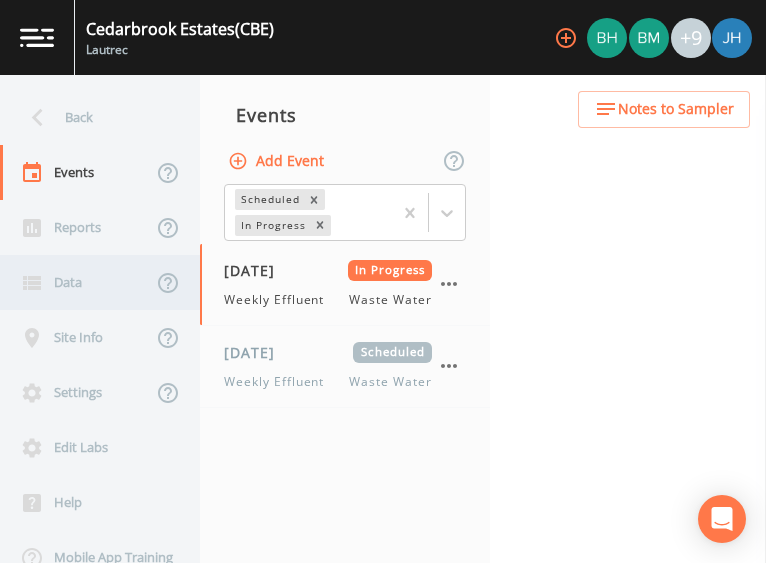 click on "Data" at bounding box center (76, 282) 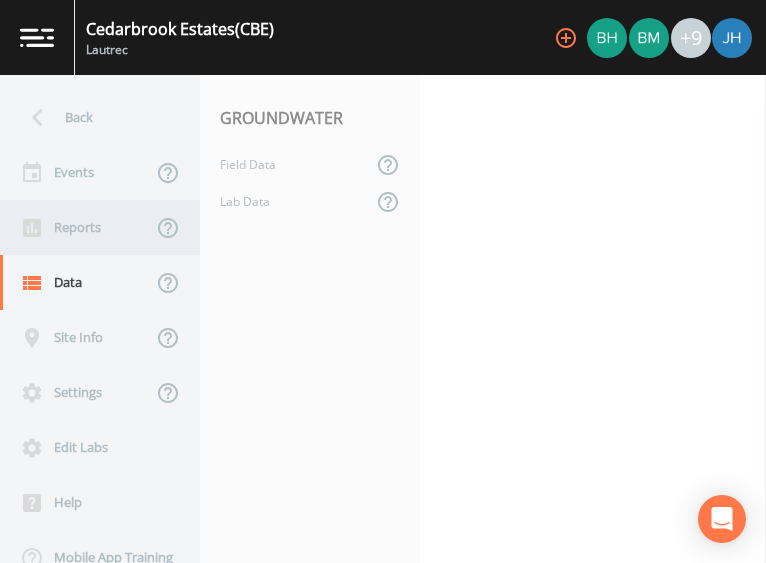 click on "Reports" at bounding box center [76, 227] 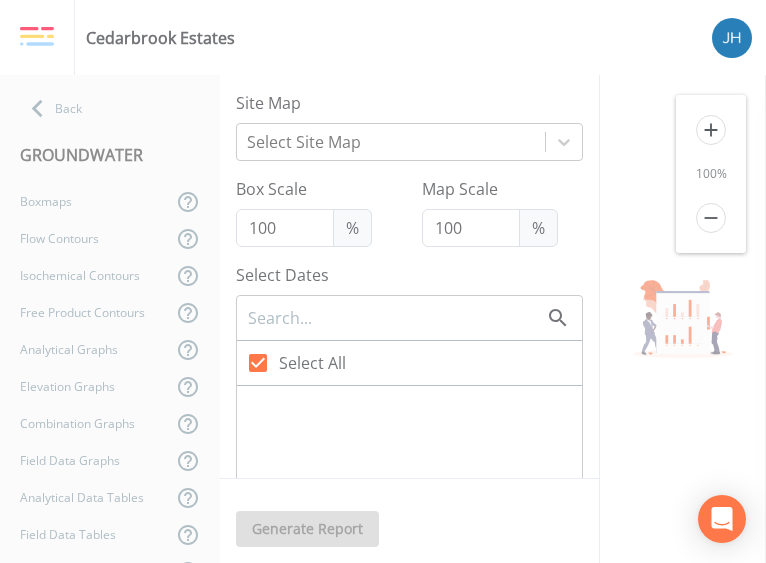 checkbox on "false" 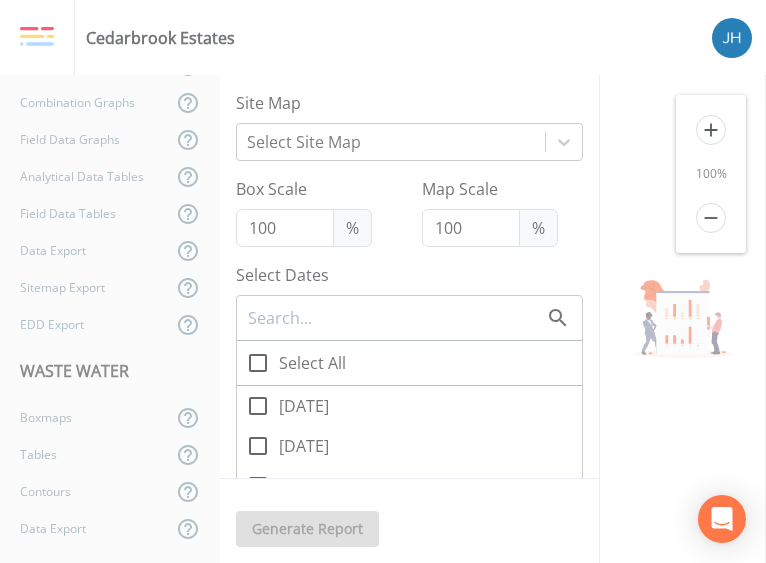 scroll, scrollTop: 324, scrollLeft: 0, axis: vertical 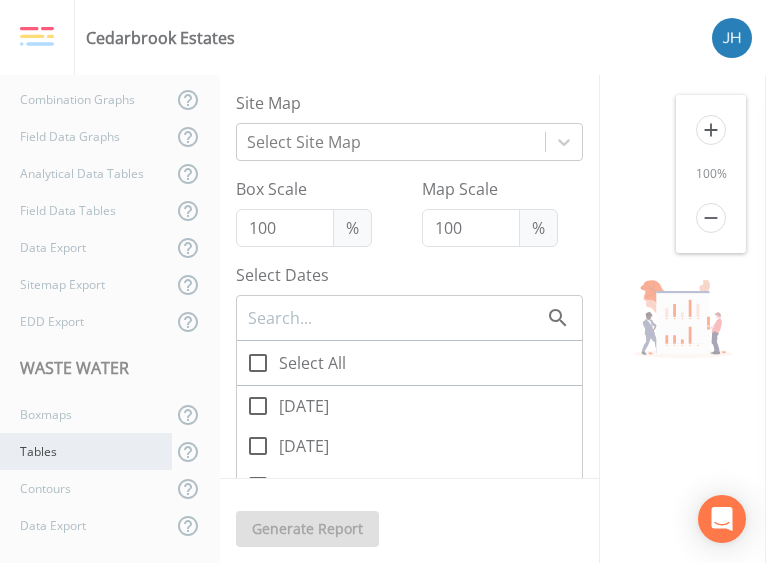click on "Tables" at bounding box center (86, 451) 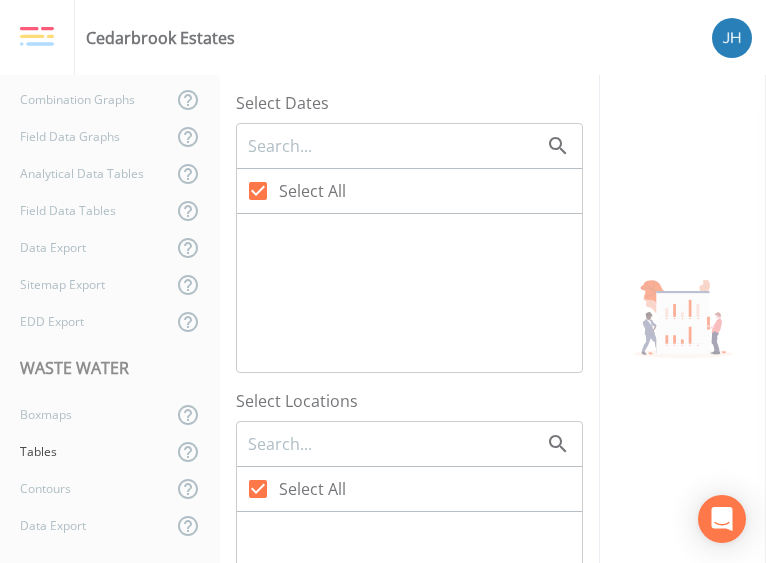 checkbox on "false" 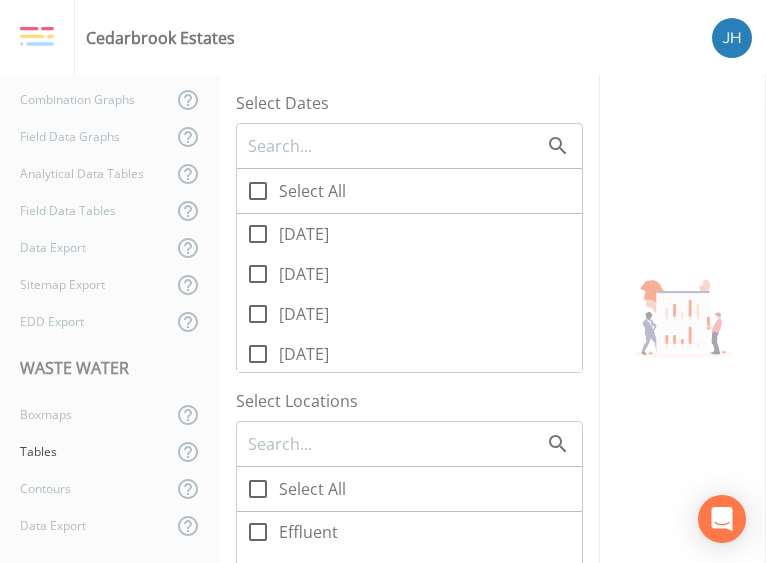 scroll, scrollTop: 100, scrollLeft: 0, axis: vertical 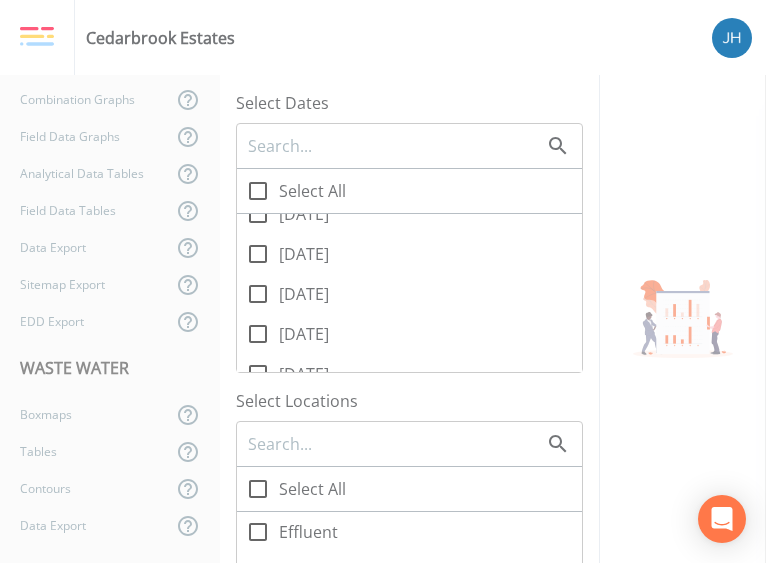 click 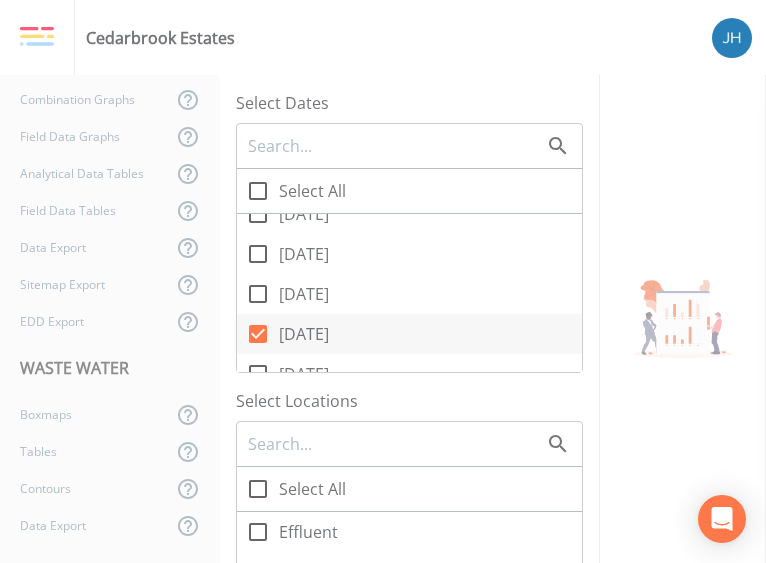 click 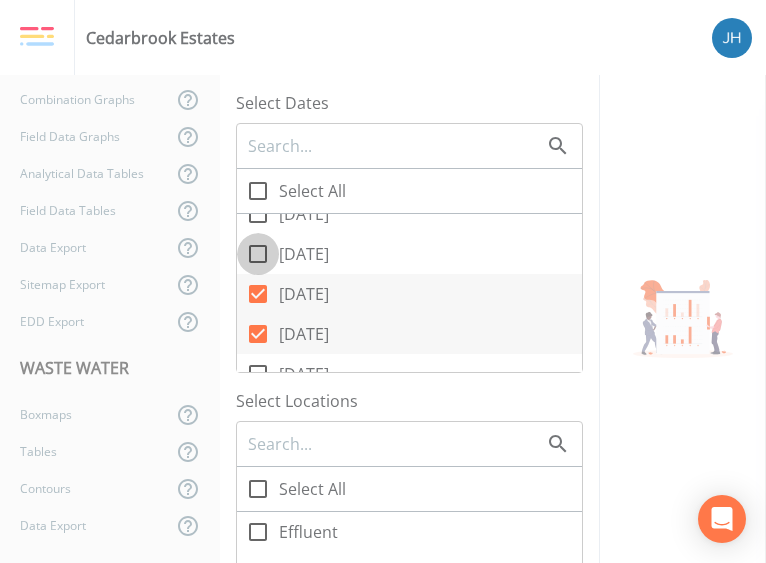 click 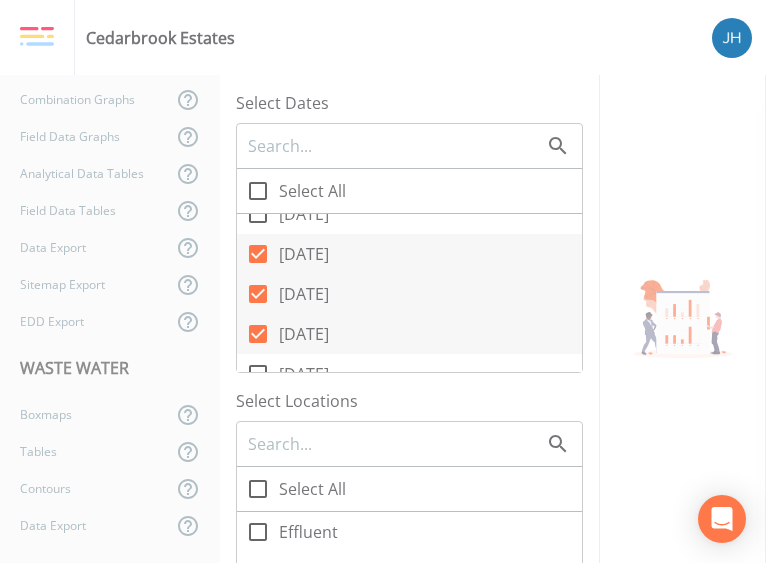 click 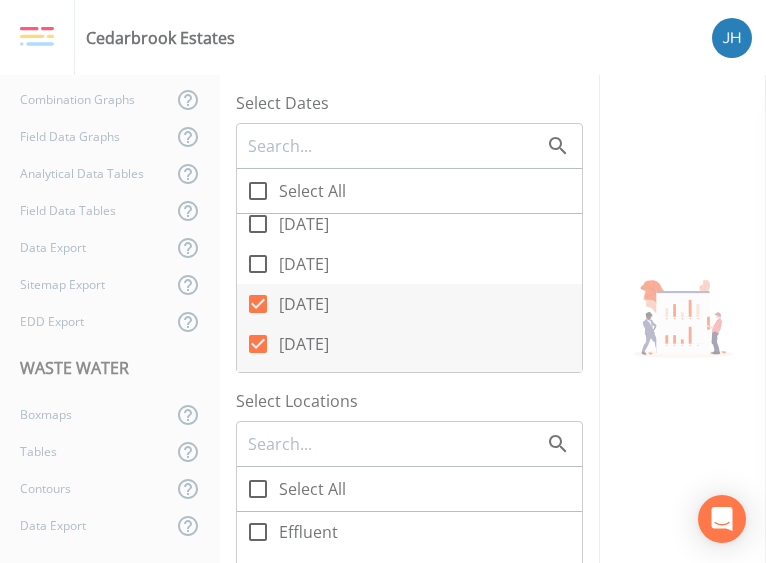 scroll, scrollTop: 210, scrollLeft: 0, axis: vertical 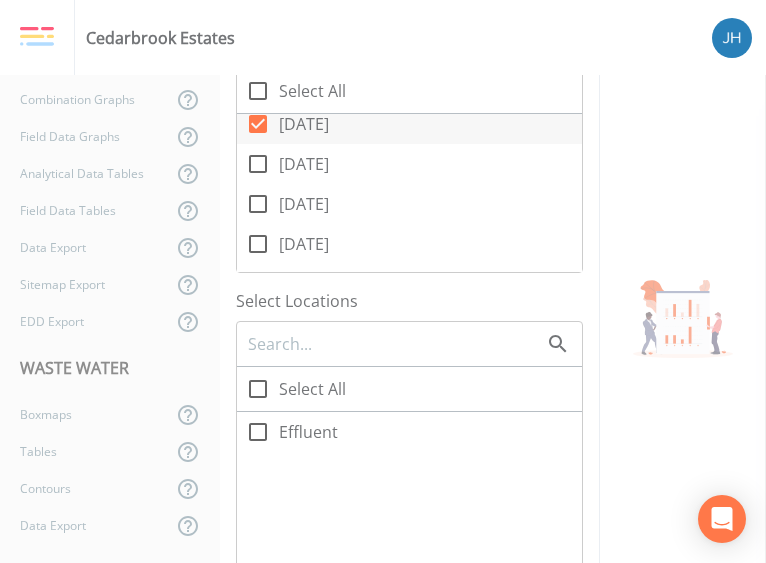 click at bounding box center [258, 432] 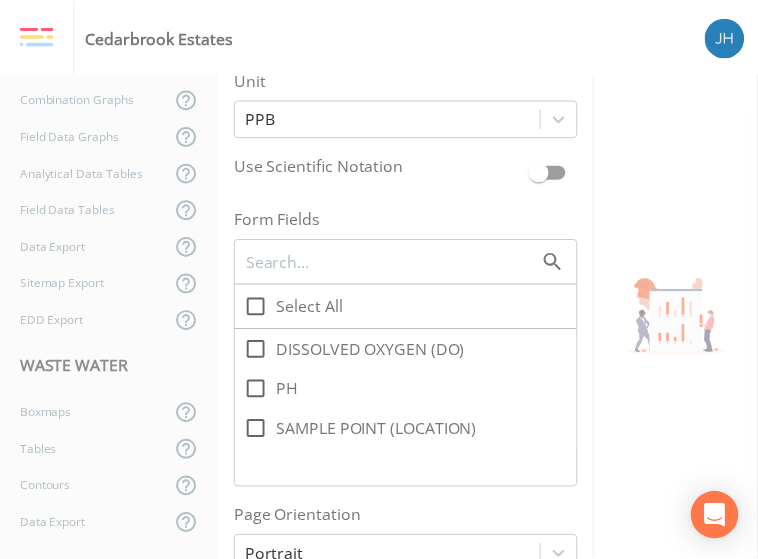 scroll, scrollTop: 1300, scrollLeft: 0, axis: vertical 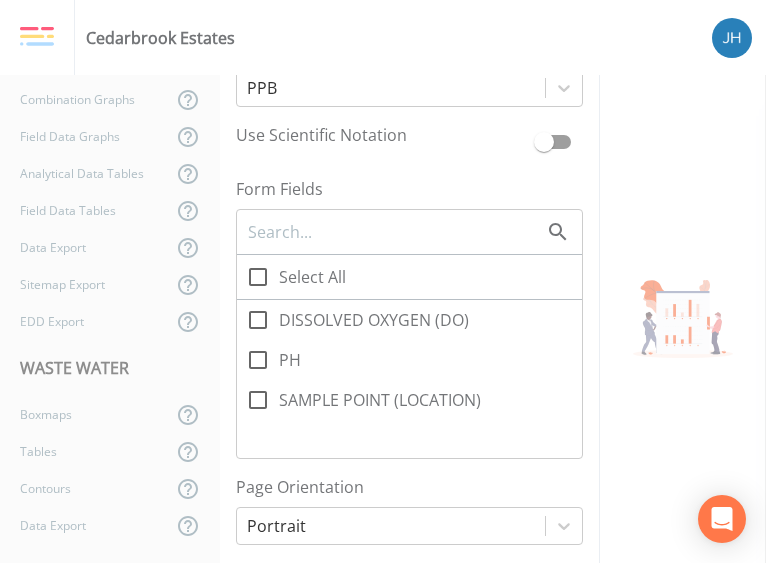 click 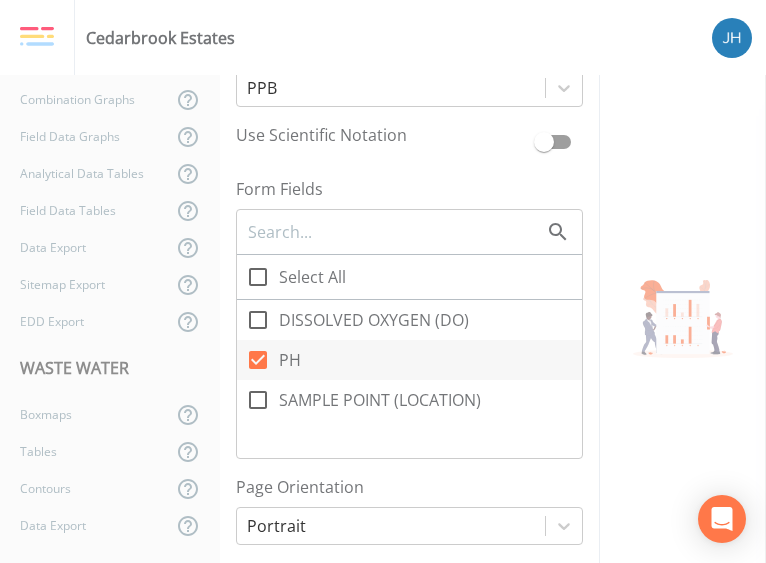 click 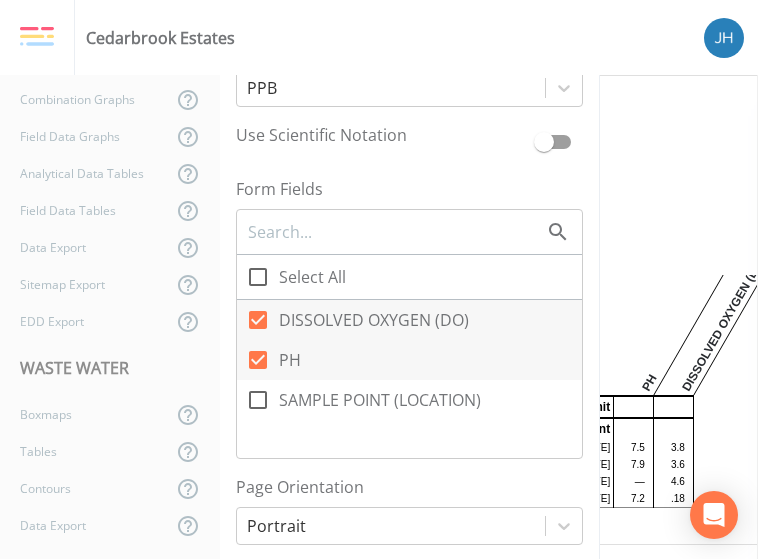 scroll, scrollTop: 4, scrollLeft: 0, axis: vertical 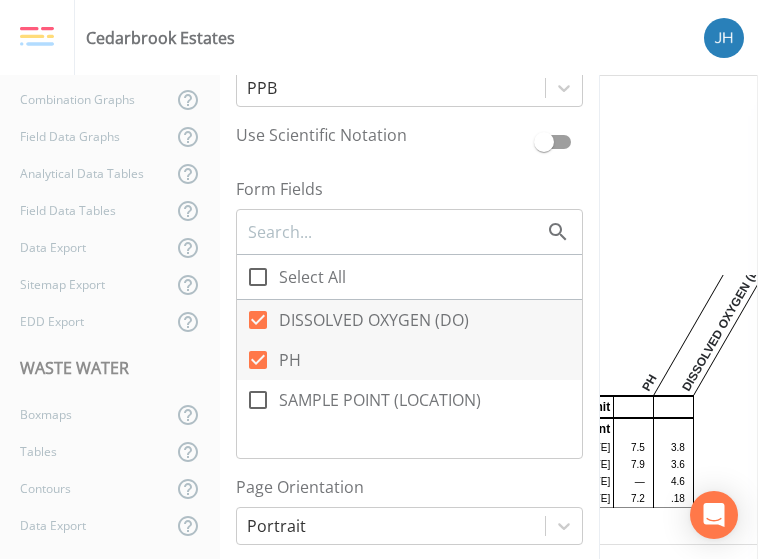 click at bounding box center [588, 326] 